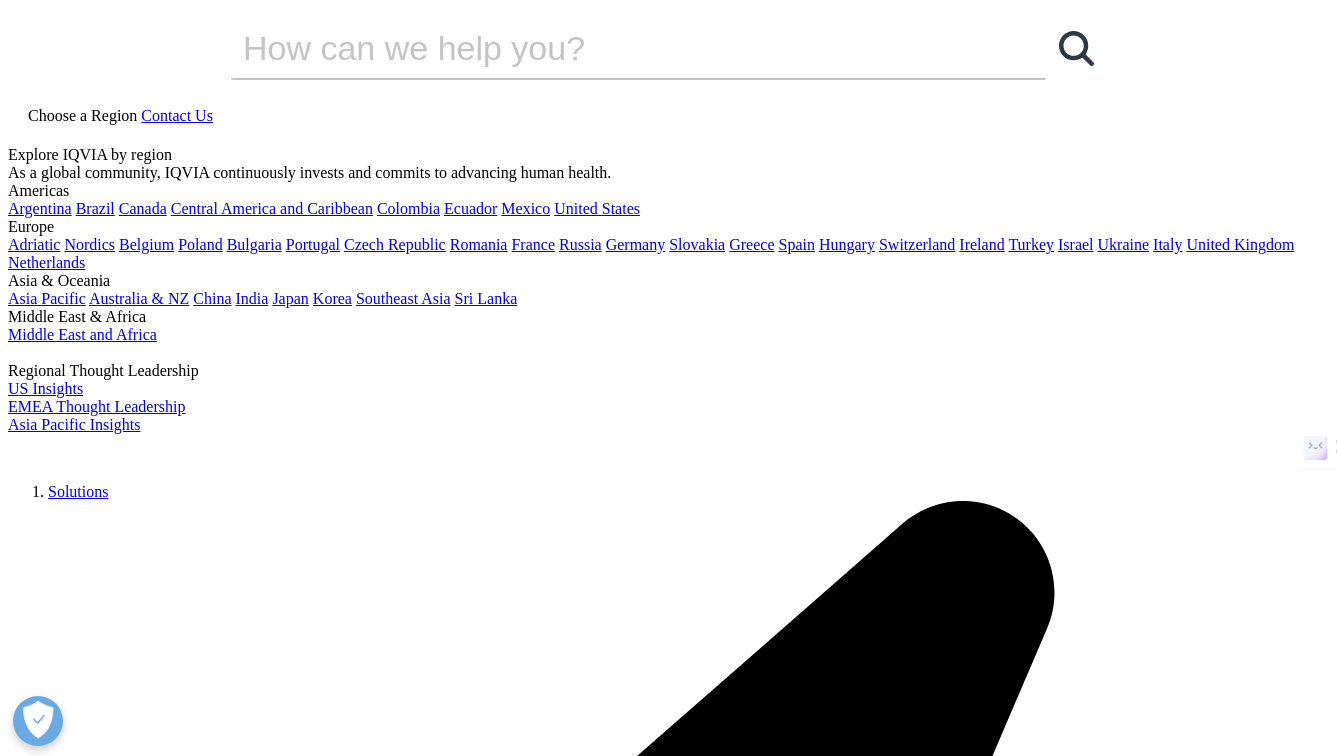 scroll, scrollTop: 0, scrollLeft: 0, axis: both 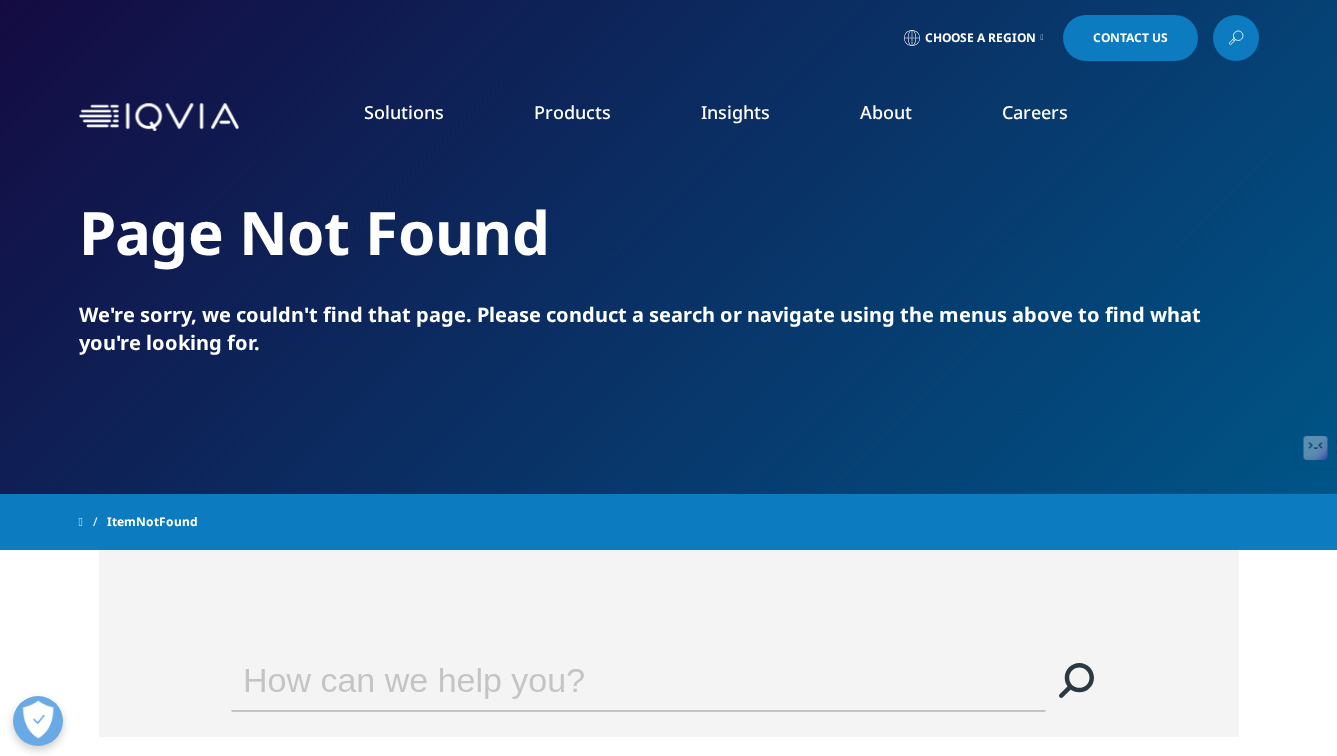 click 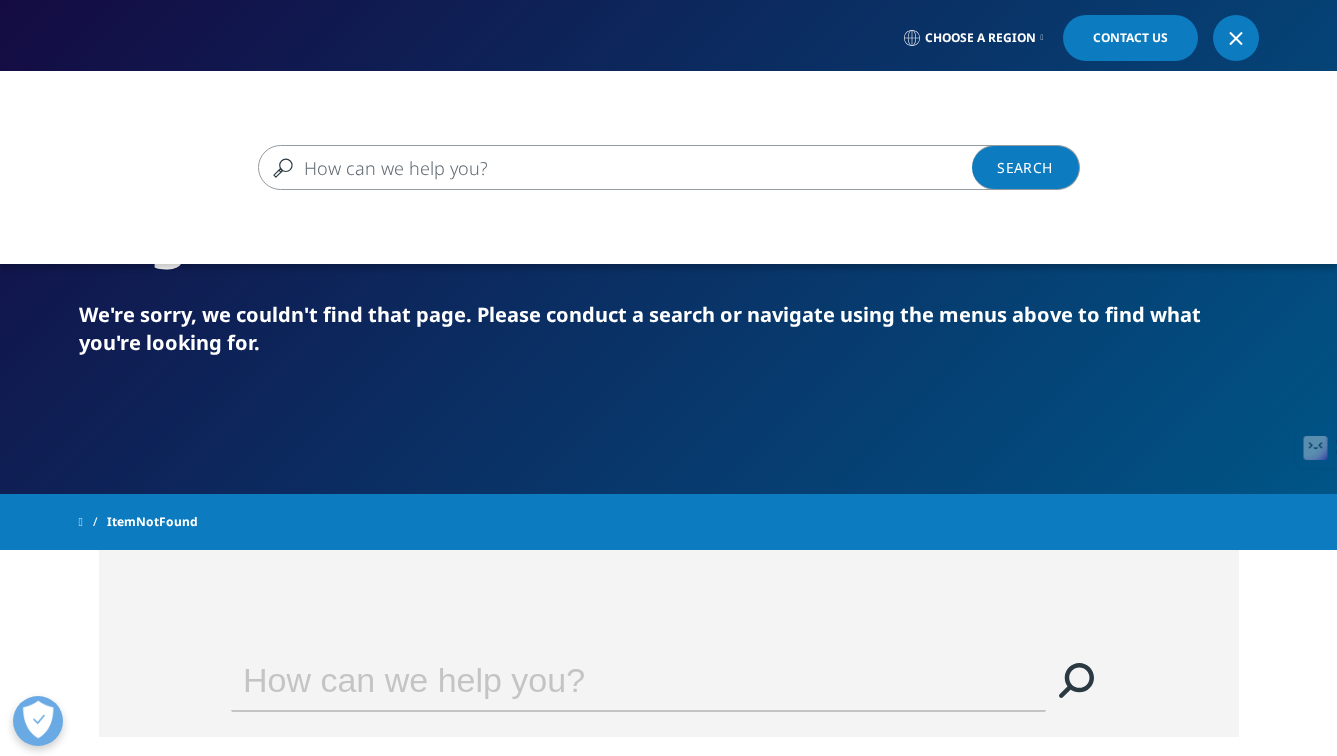click at bounding box center [640, 167] 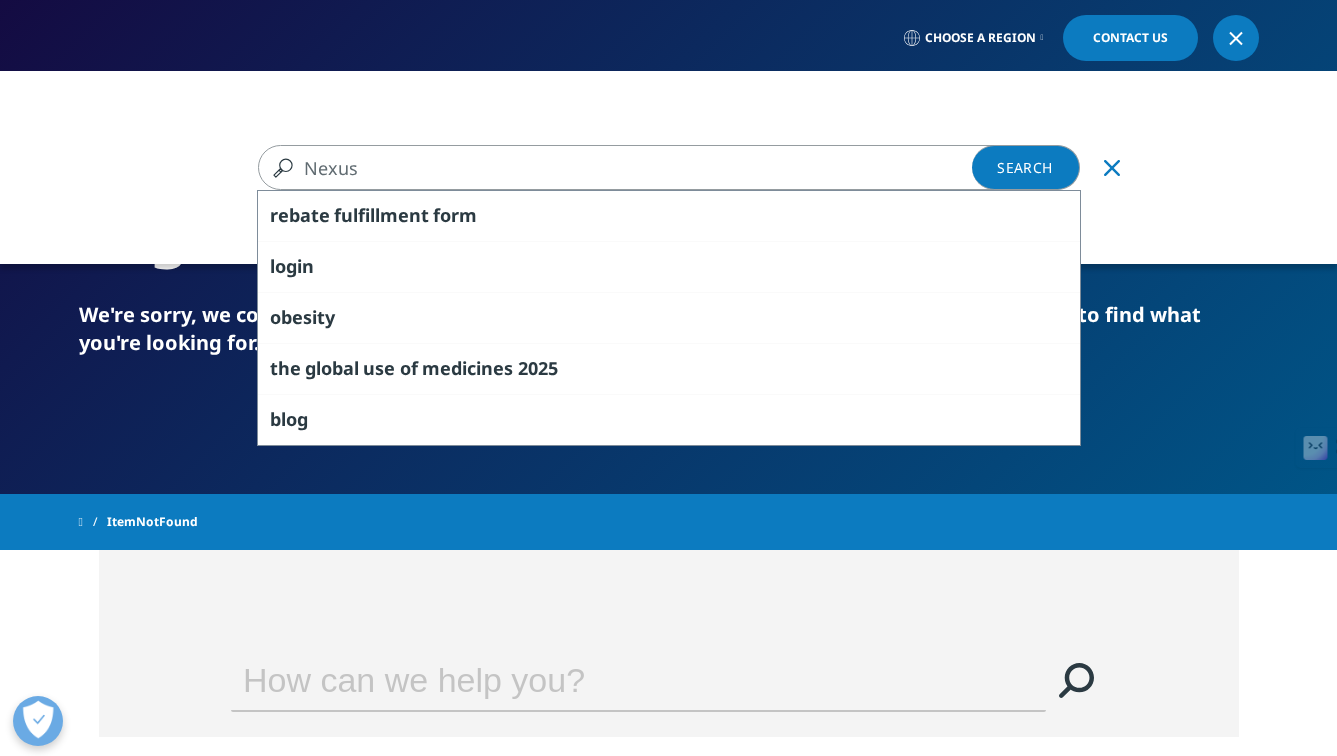 type on "Nexus" 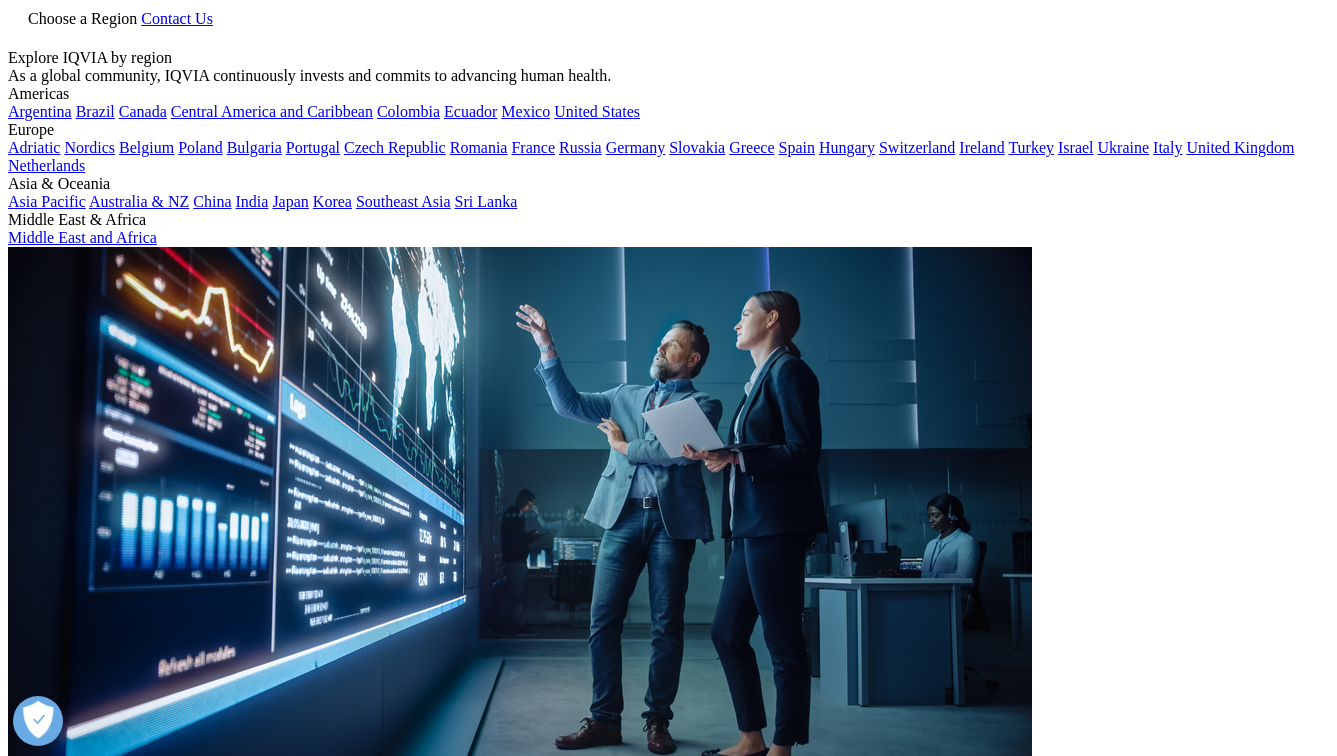 scroll, scrollTop: 0, scrollLeft: 0, axis: both 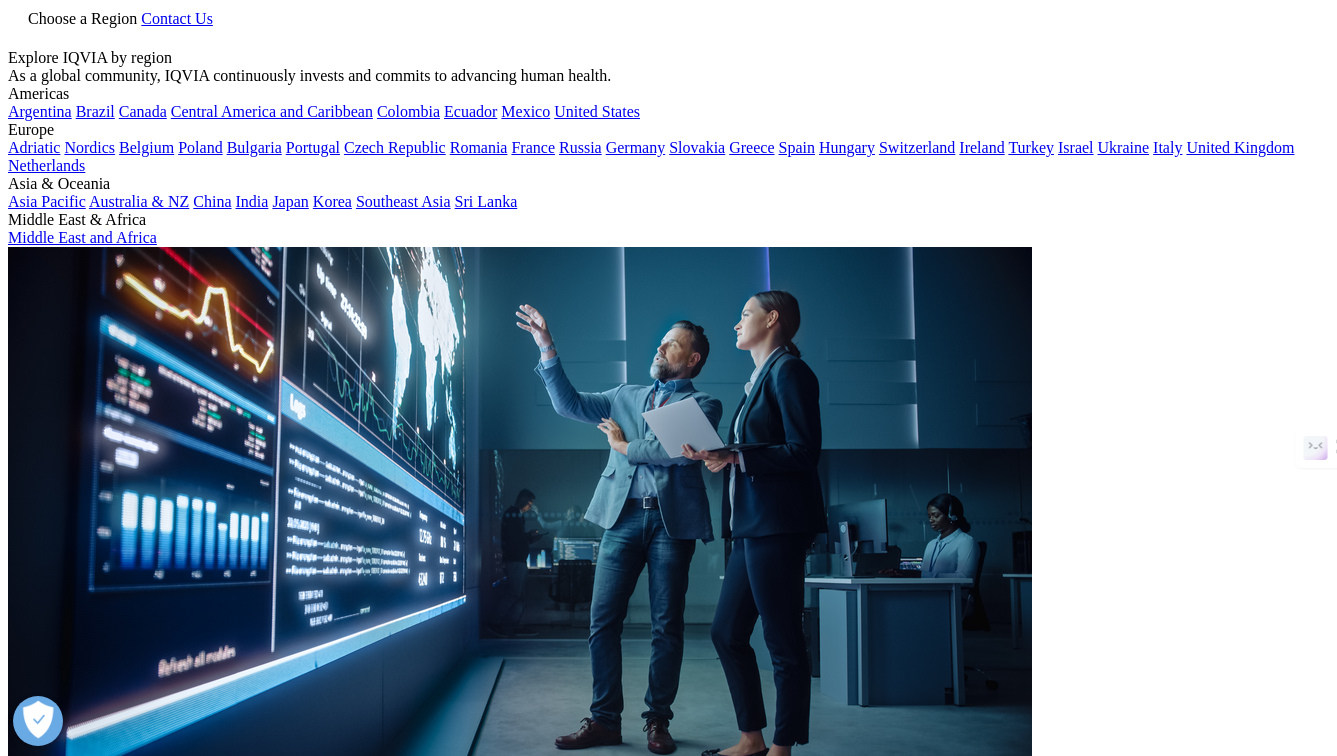 type on "Nexus" 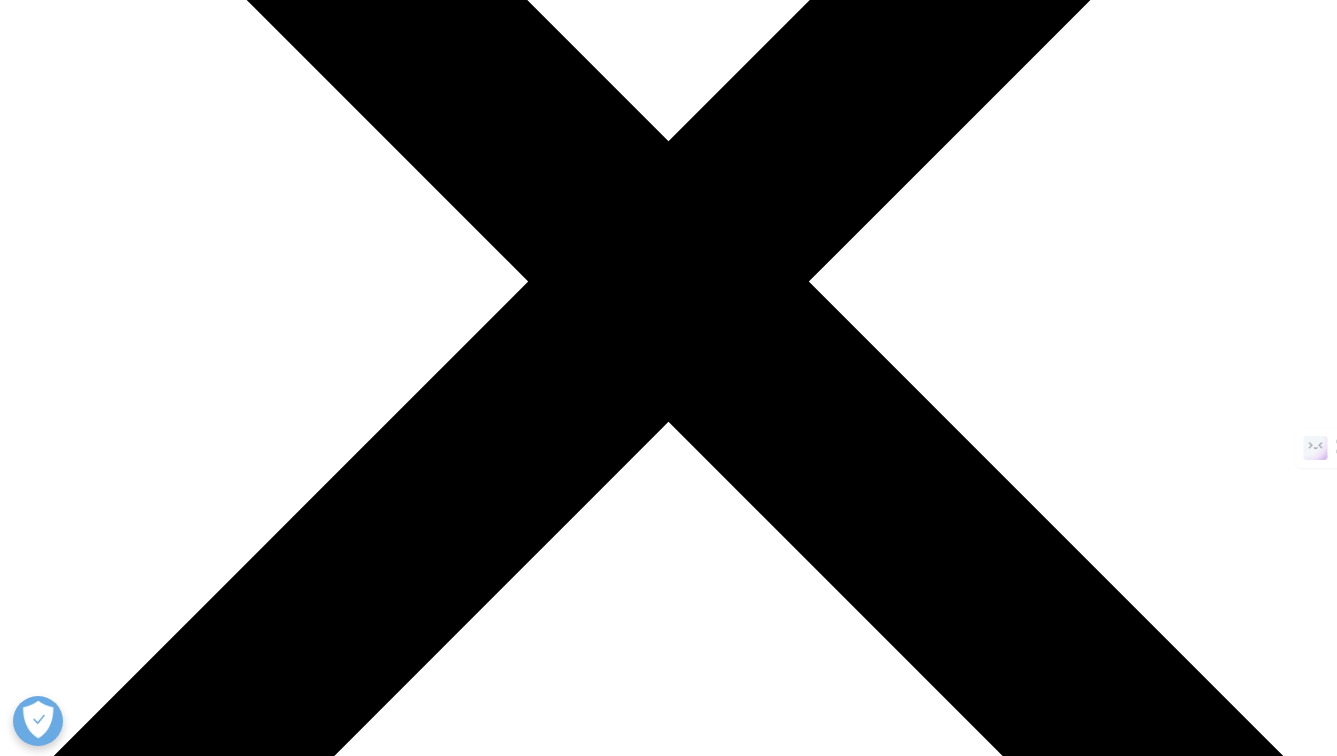scroll, scrollTop: 412, scrollLeft: 0, axis: vertical 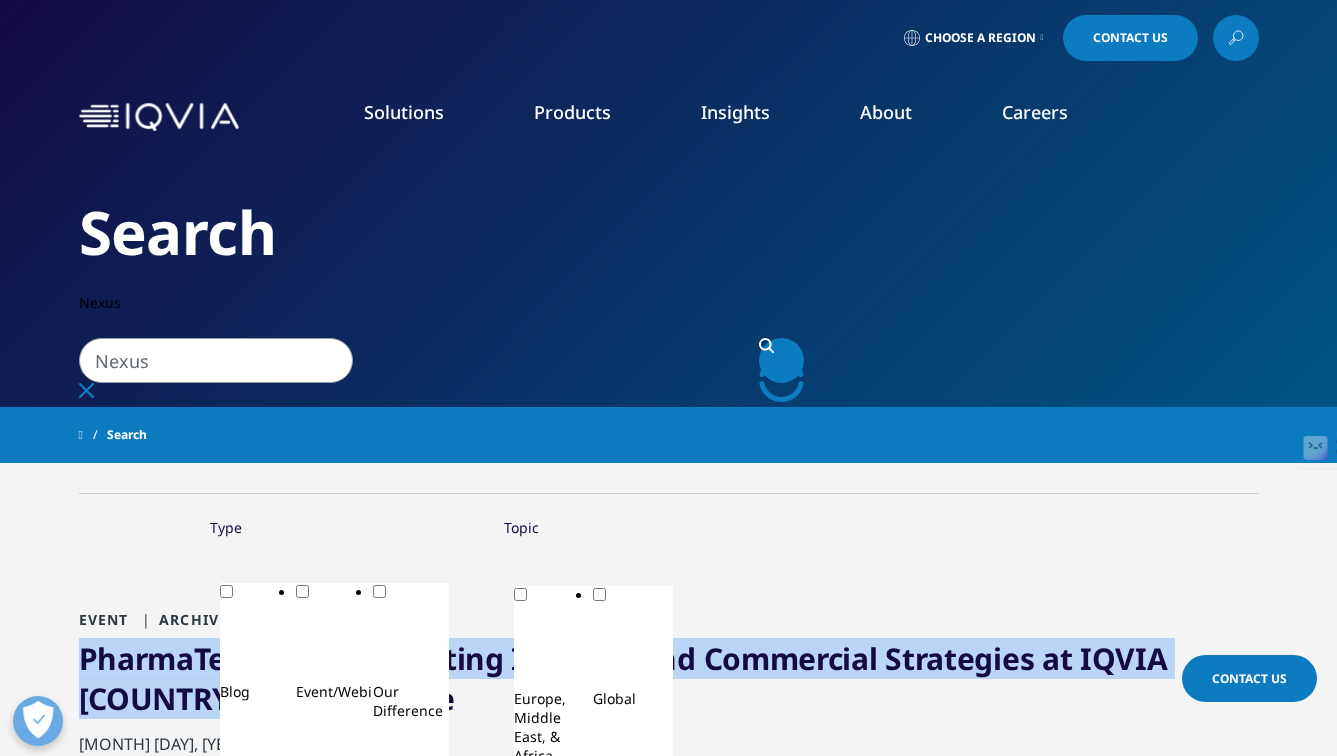 click on "Payers" at bounding box center [839, 519] 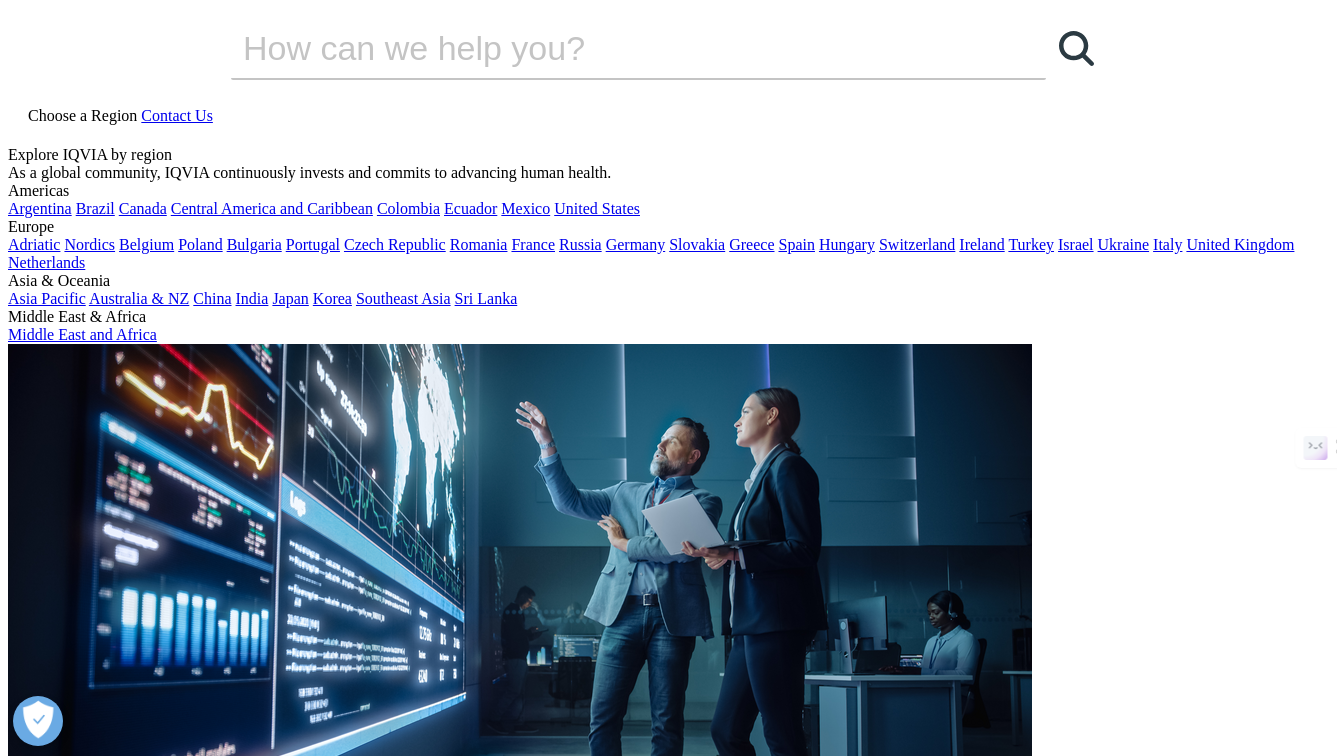 scroll, scrollTop: 0, scrollLeft: 0, axis: both 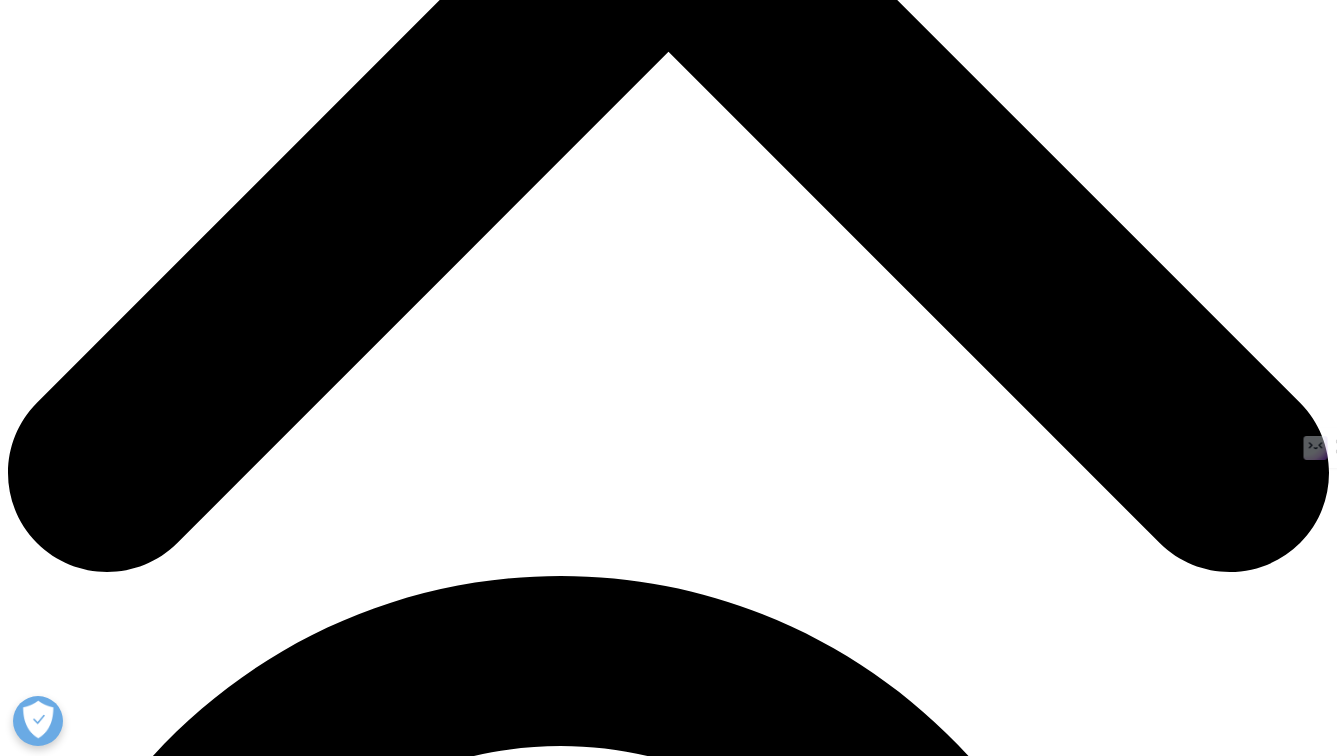 click at bounding box center [668, 27045] 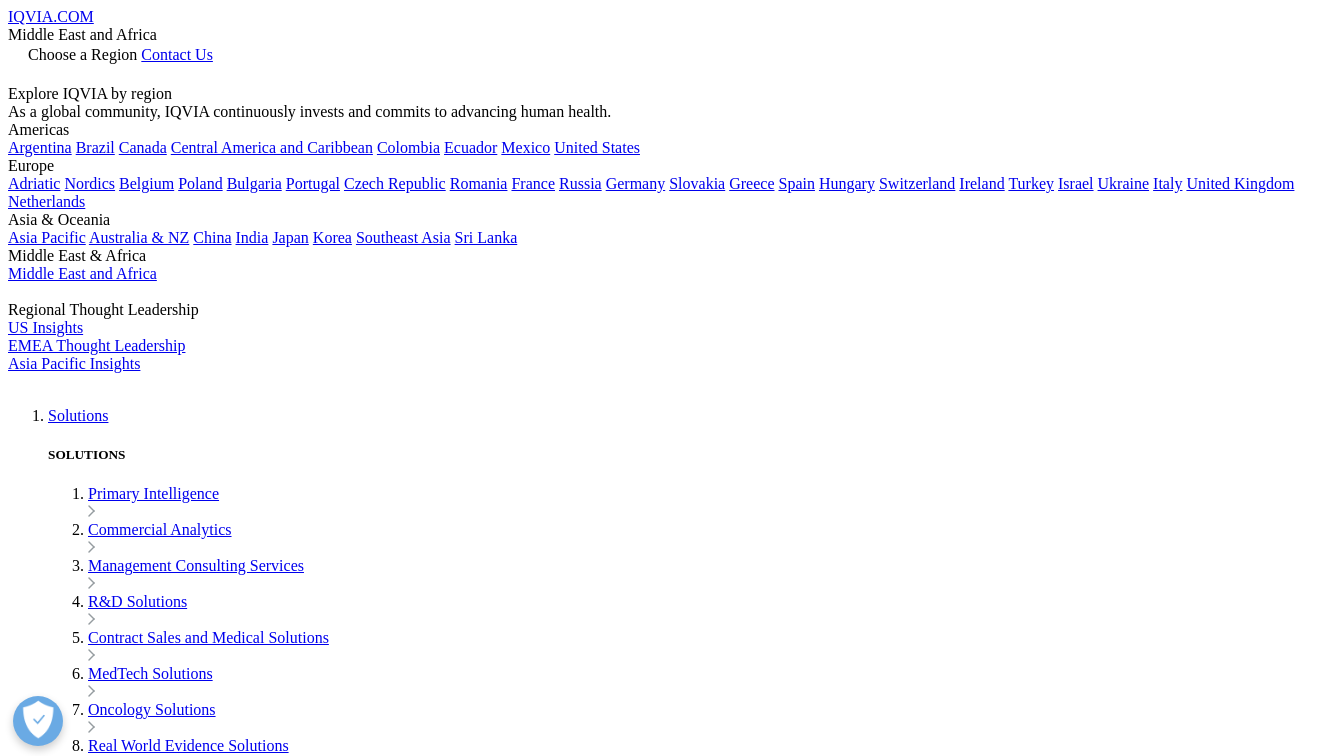 scroll, scrollTop: 0, scrollLeft: 0, axis: both 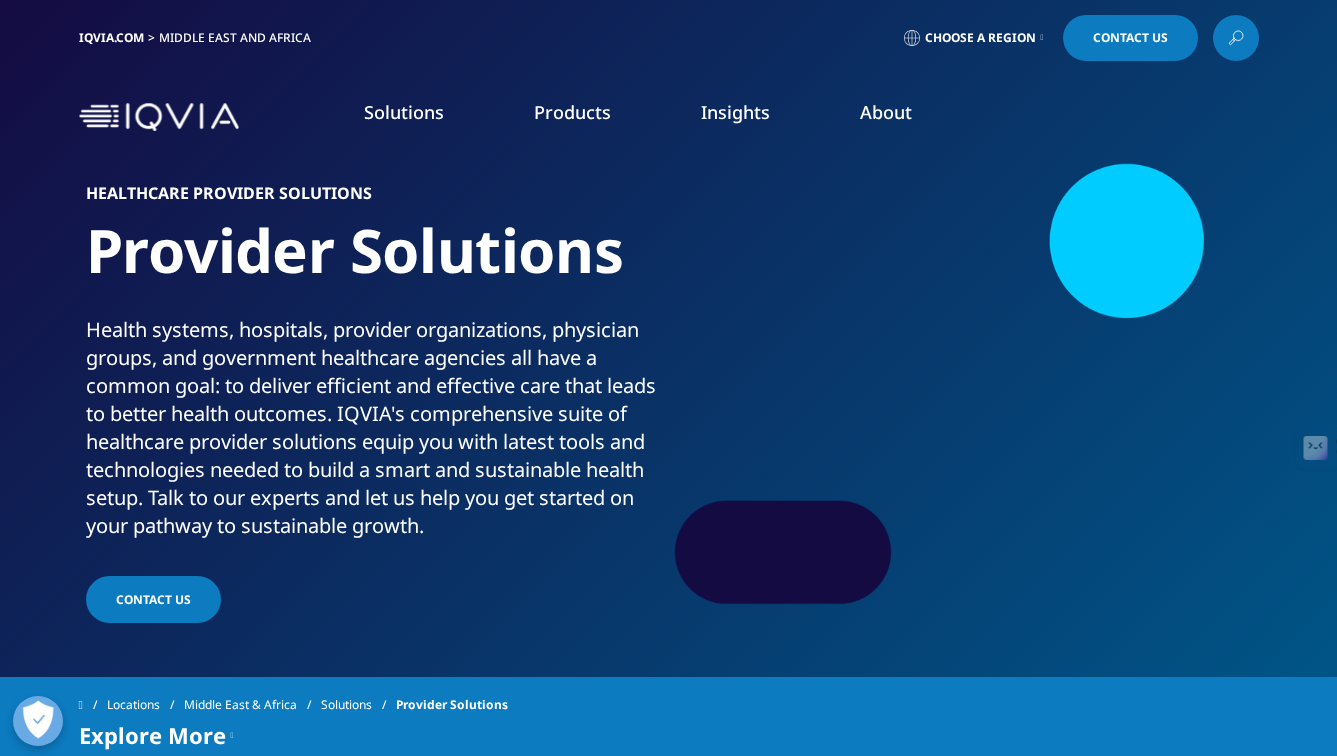 click 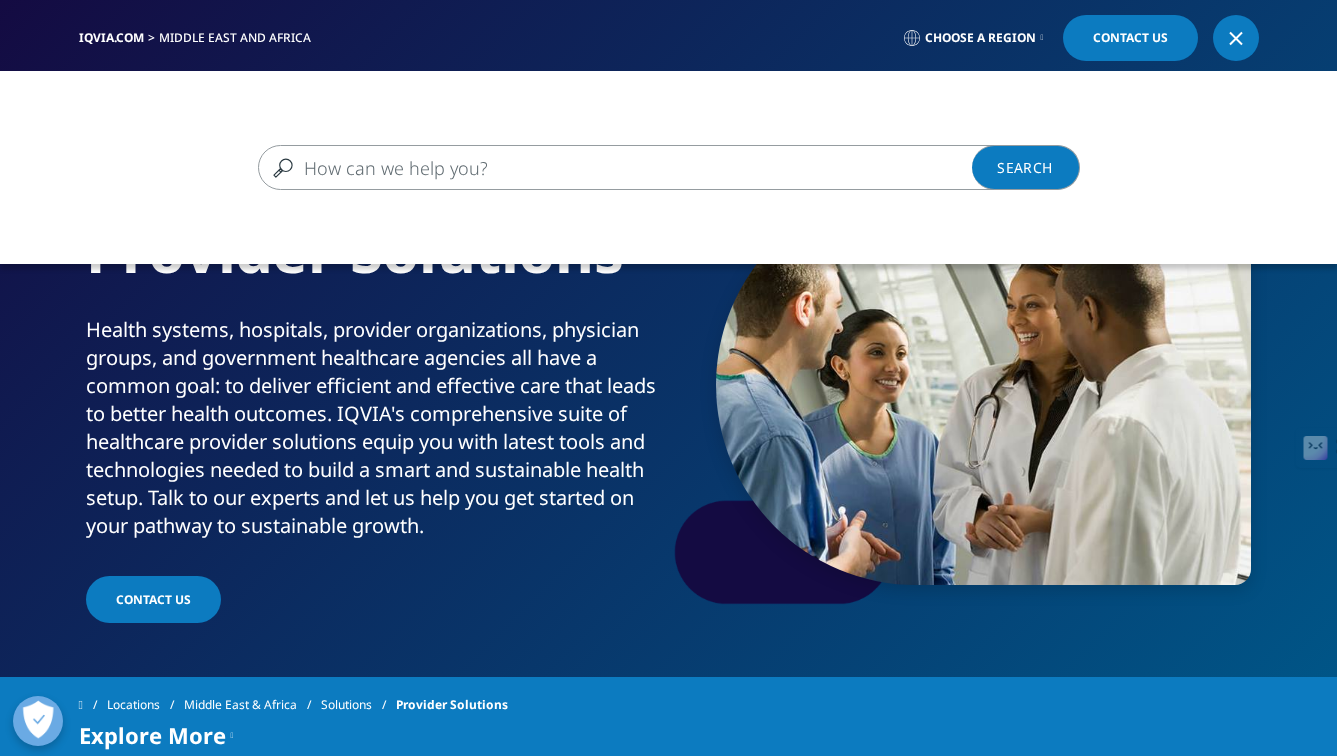 click at bounding box center [640, 167] 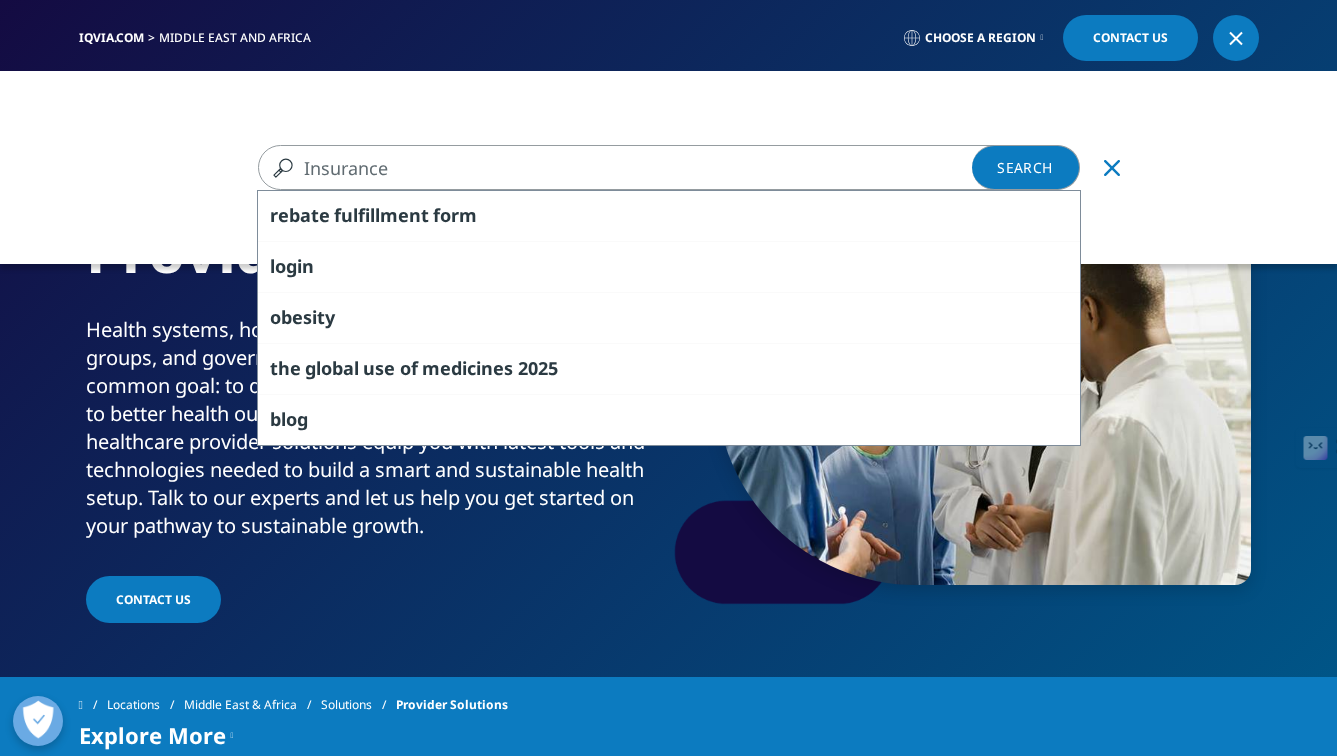 type on "Insurance" 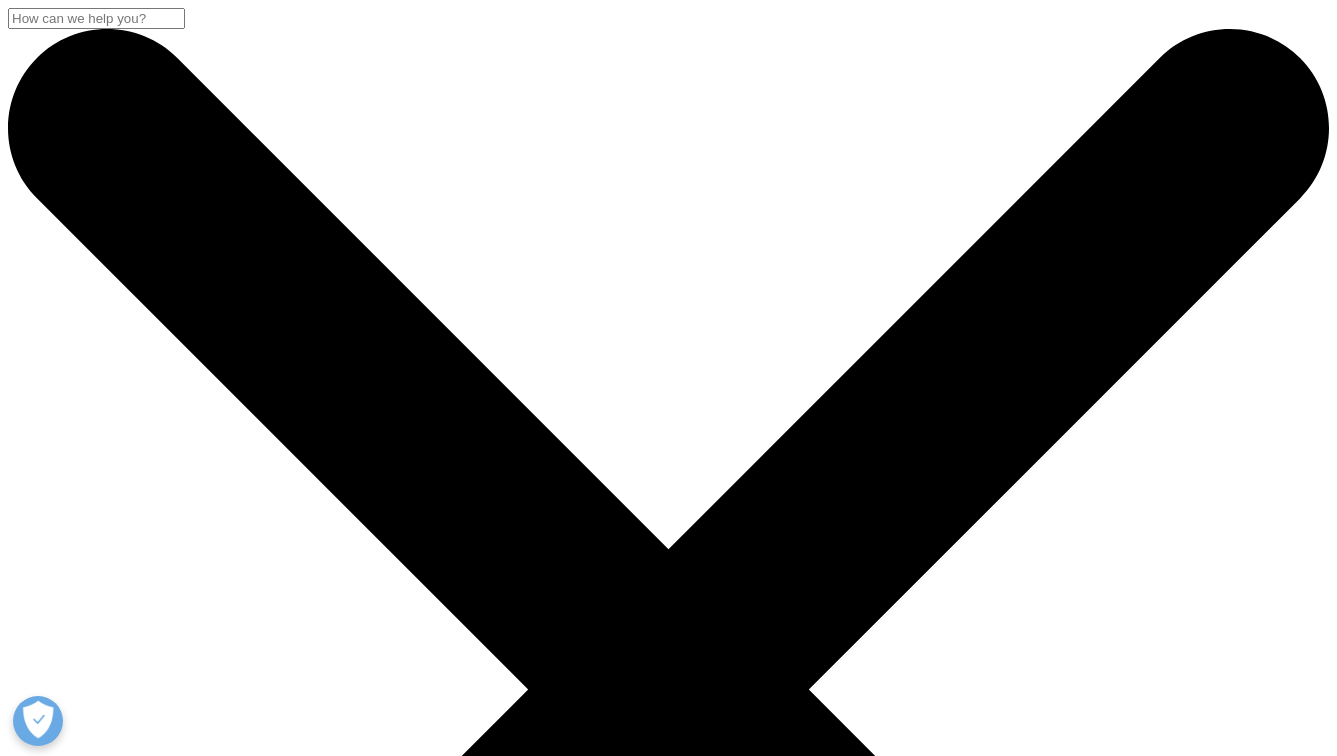 scroll, scrollTop: 0, scrollLeft: 0, axis: both 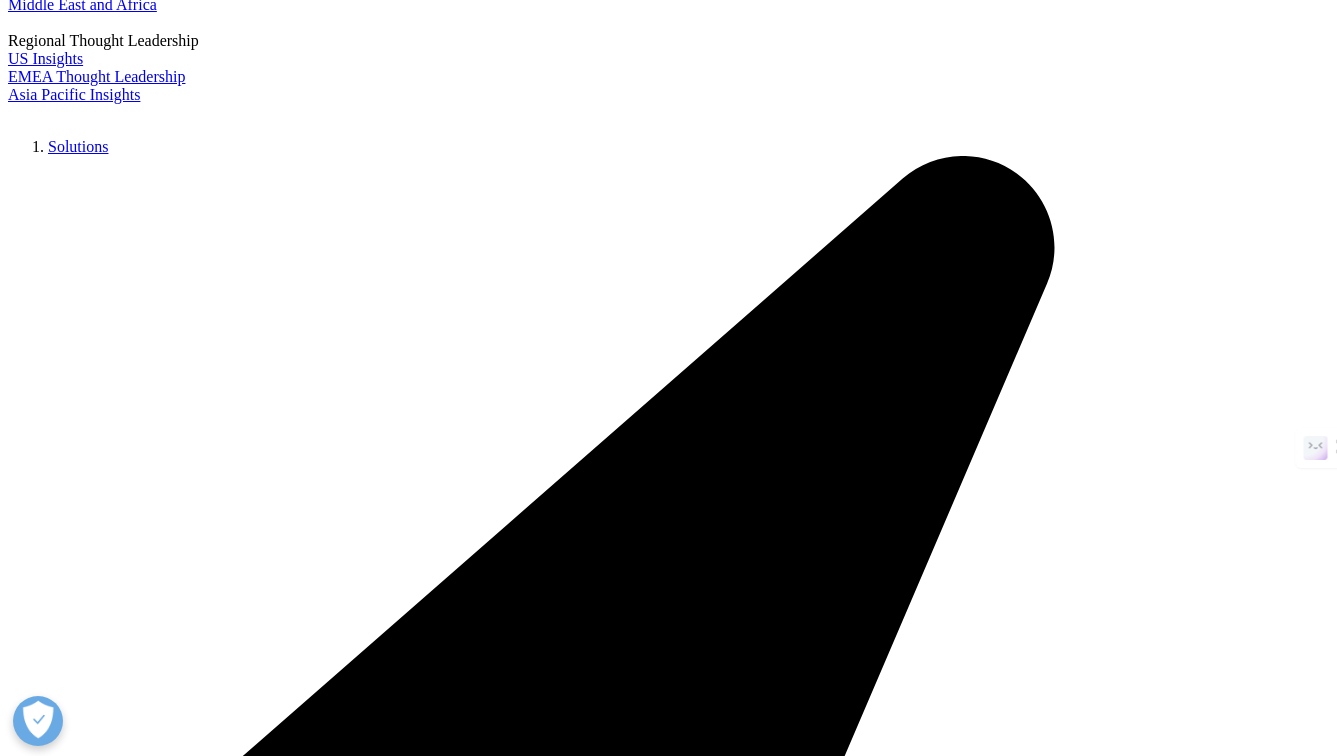 click on "IQVIA Health  Insurance  Management Platform" at bounding box center (161, 16935) 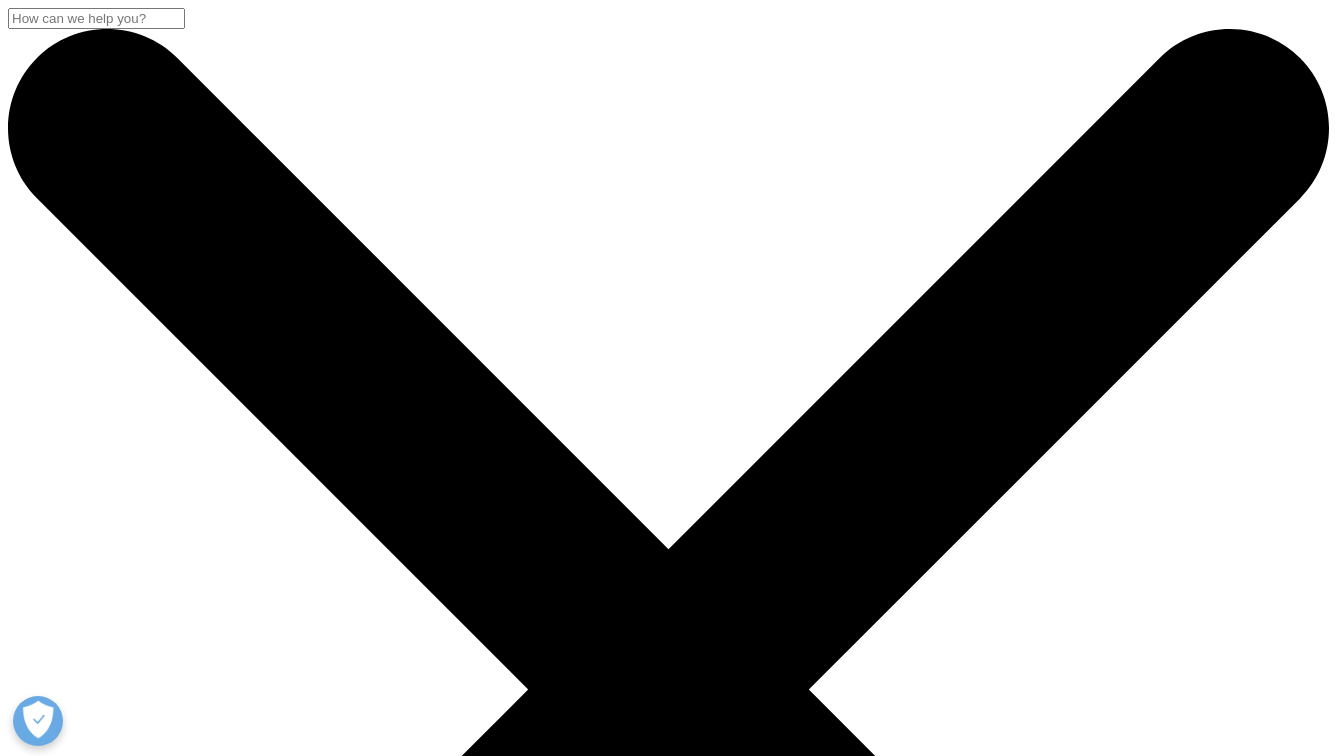 scroll, scrollTop: 0, scrollLeft: 0, axis: both 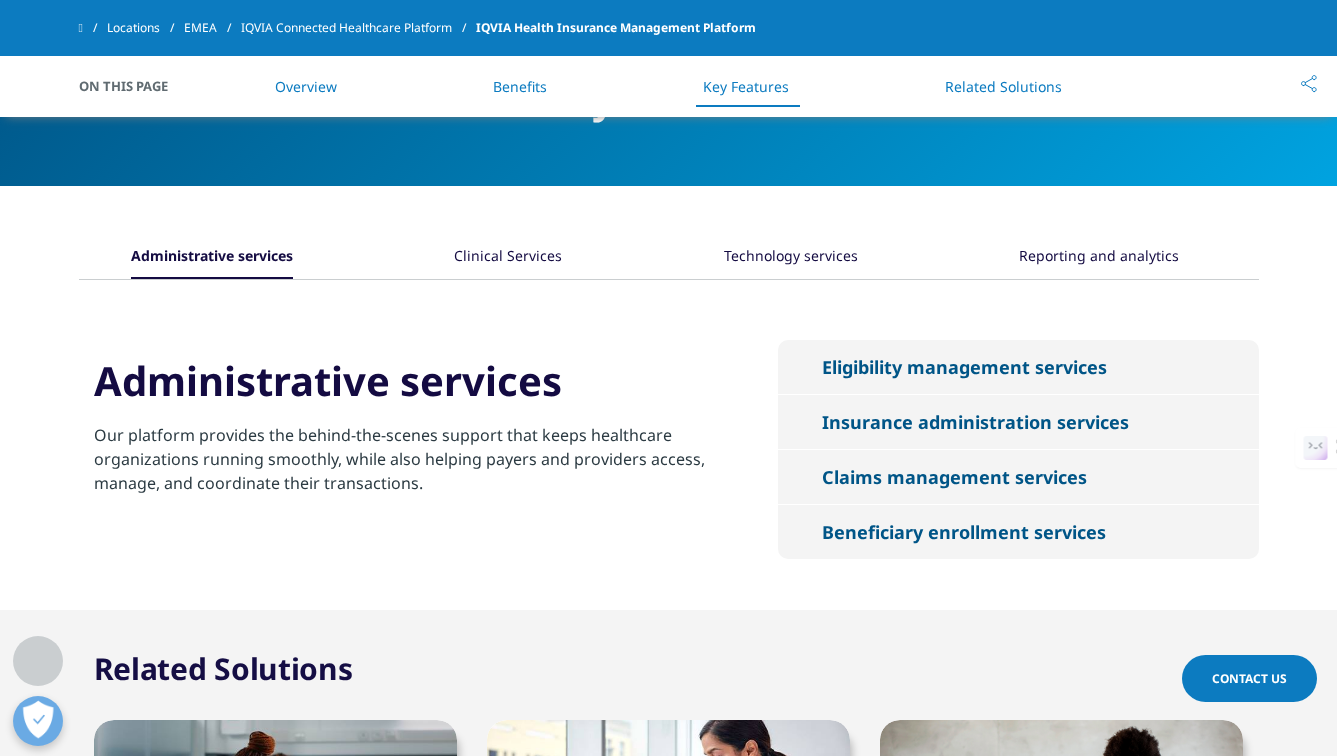 click on "Clinical Services" at bounding box center (508, 257) 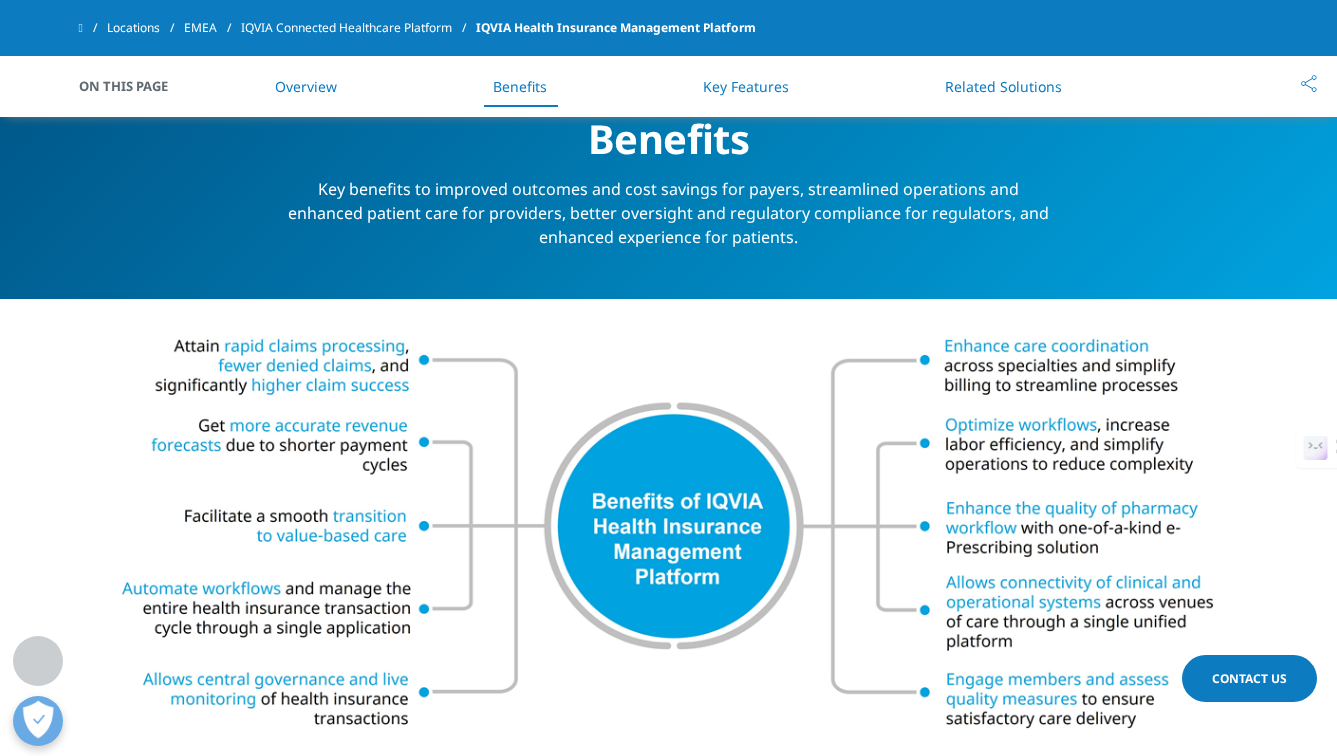 scroll, scrollTop: 1167, scrollLeft: 0, axis: vertical 